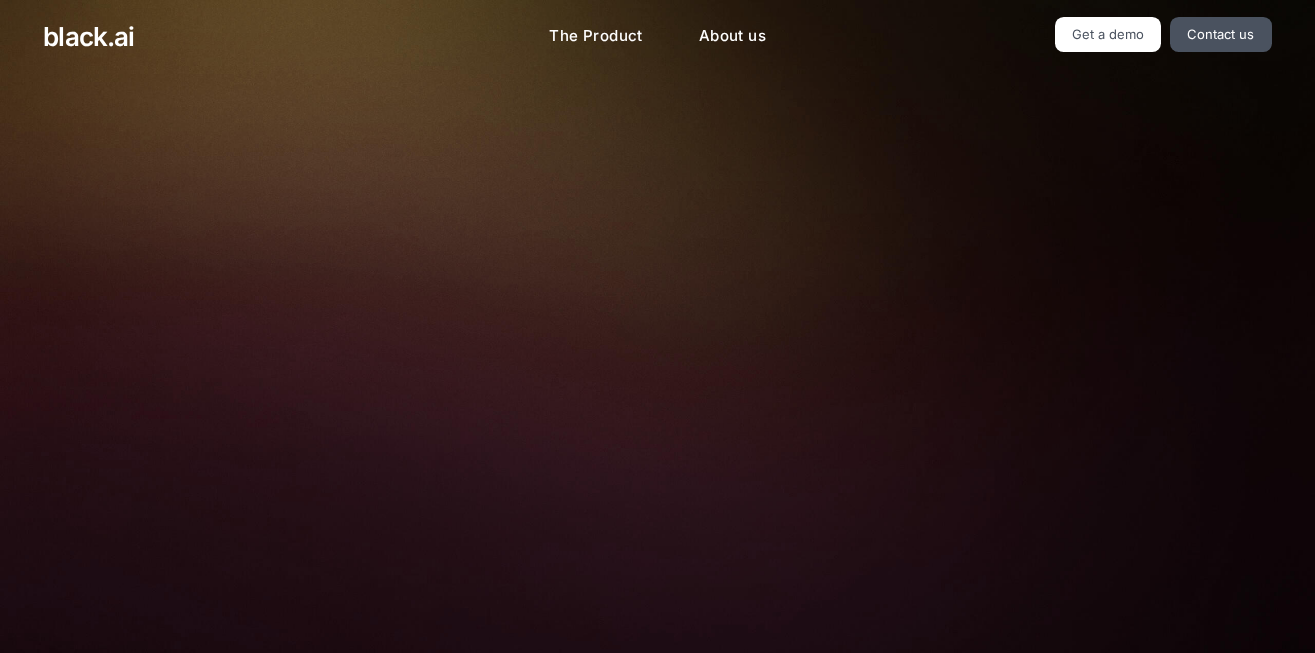 scroll, scrollTop: 0, scrollLeft: 0, axis: both 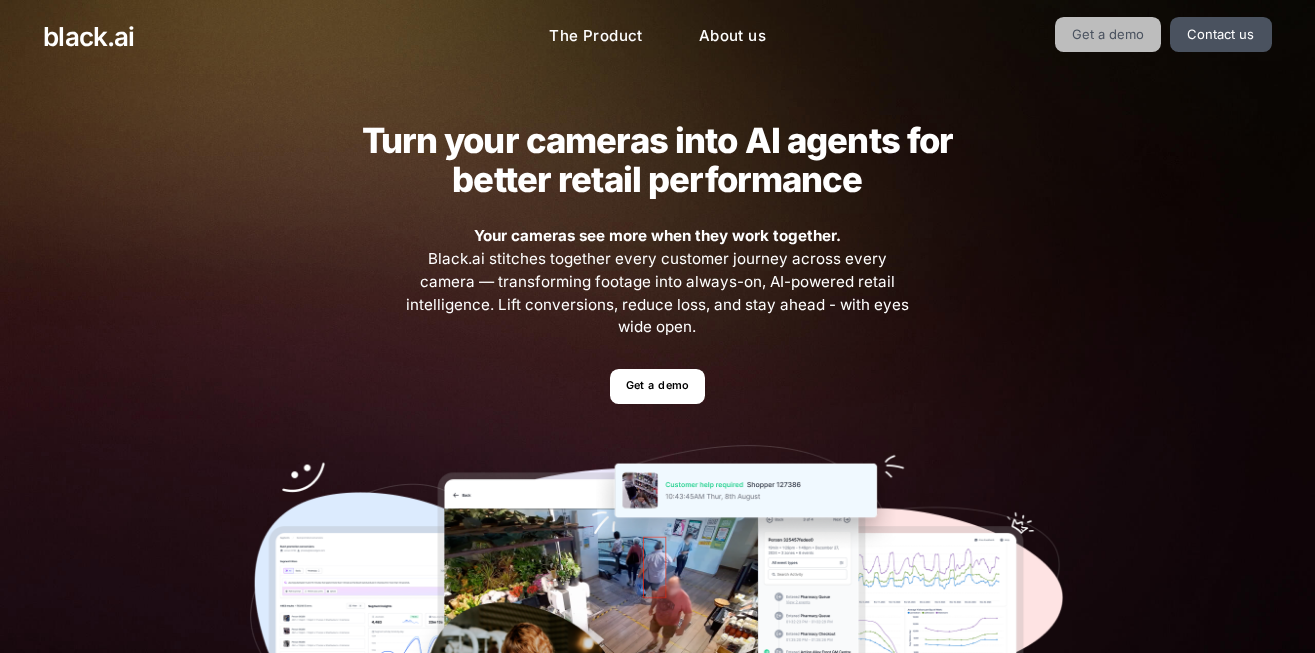 click on "Get a demo" at bounding box center (1108, 34) 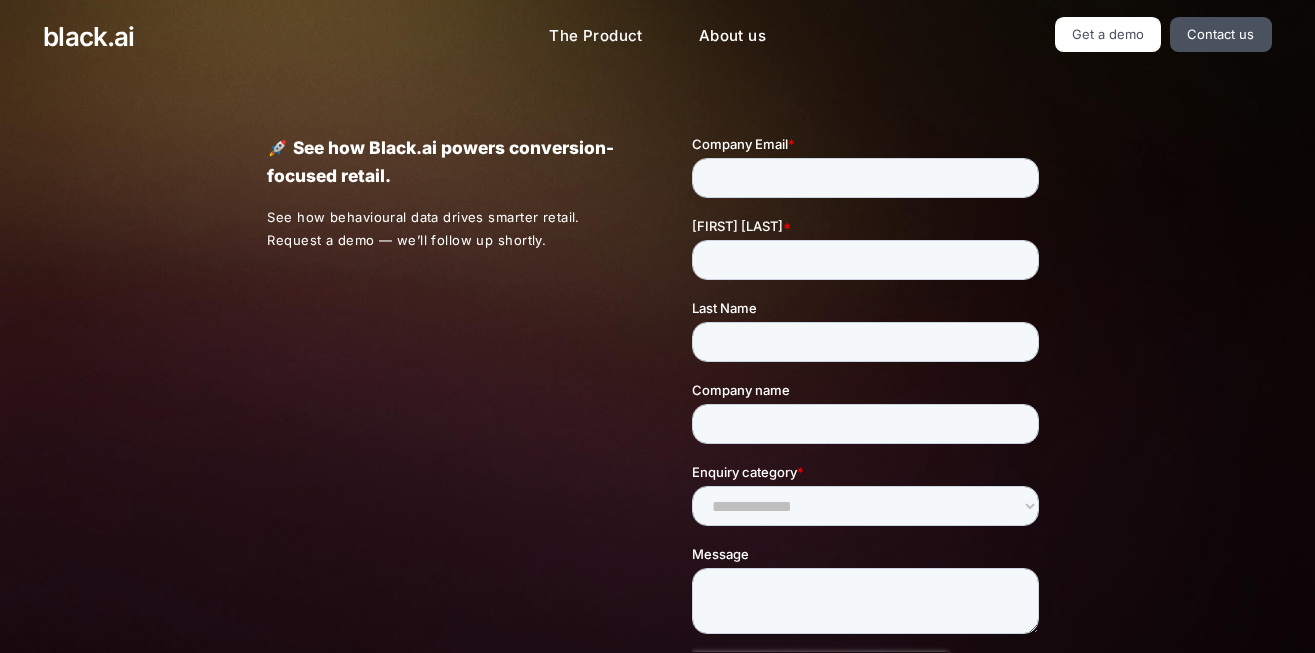 scroll, scrollTop: 0, scrollLeft: 0, axis: both 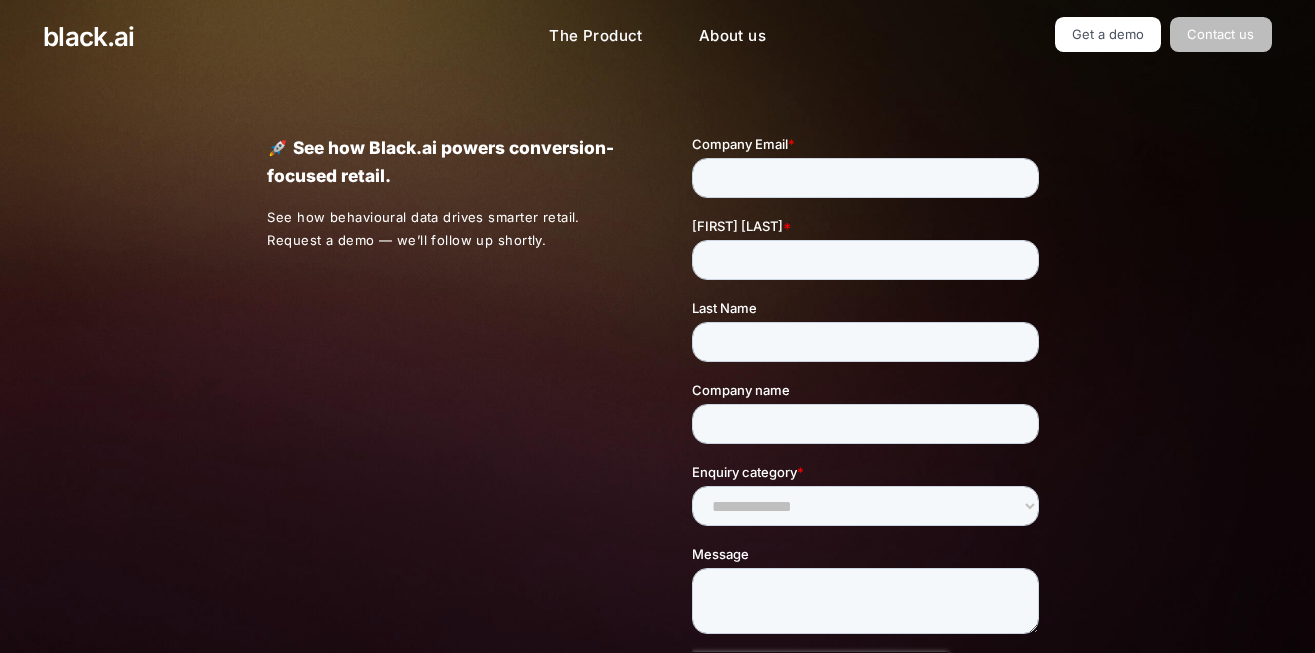 click on "Contact us" at bounding box center [1221, 34] 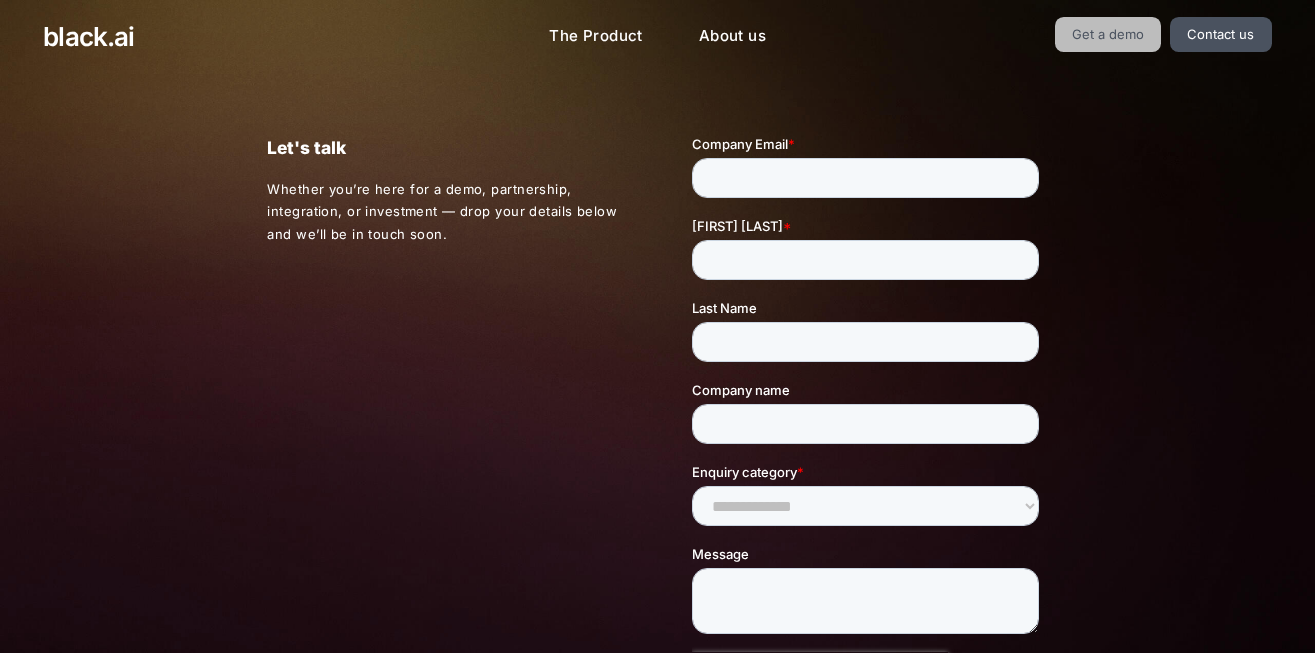 click on "Get a demo" at bounding box center [1108, 34] 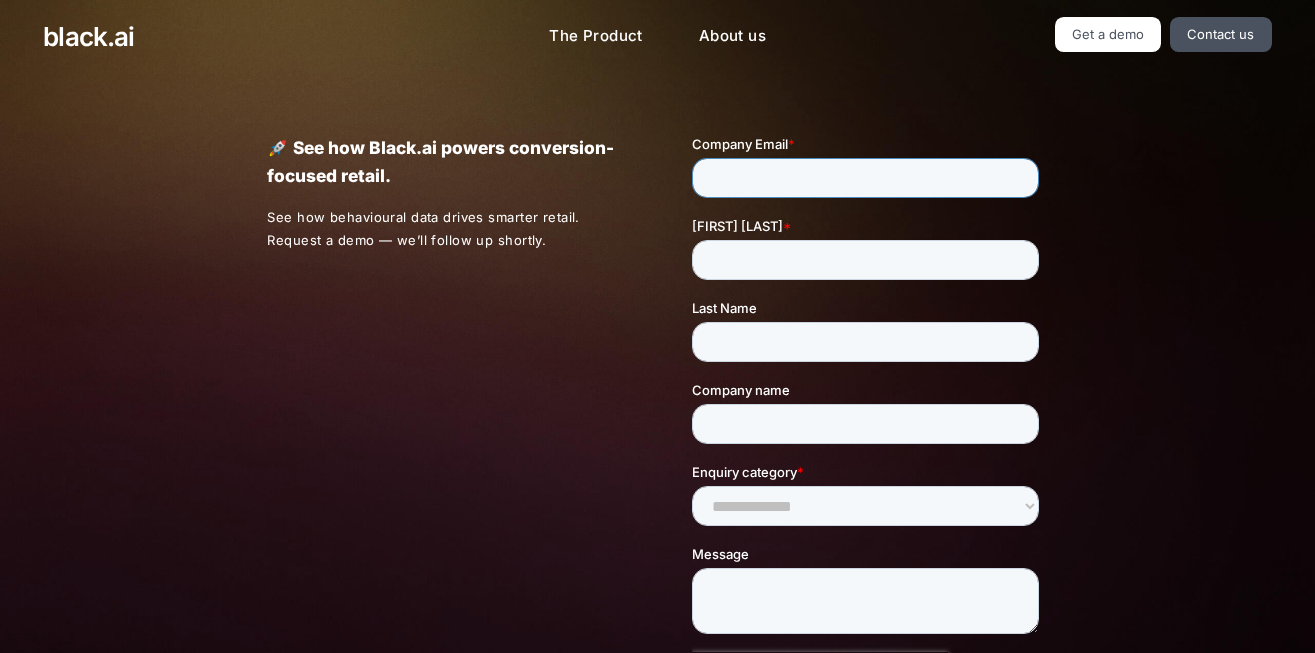 click on "Company Email *" at bounding box center [865, 178] 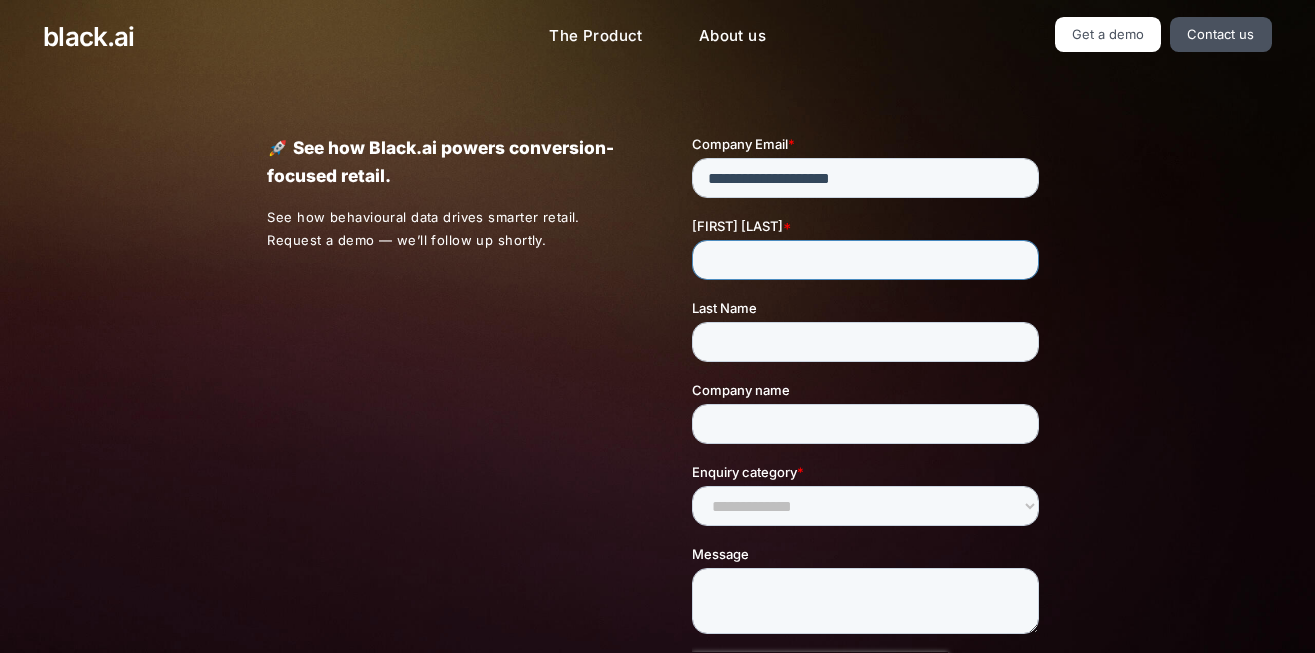 type on "*****" 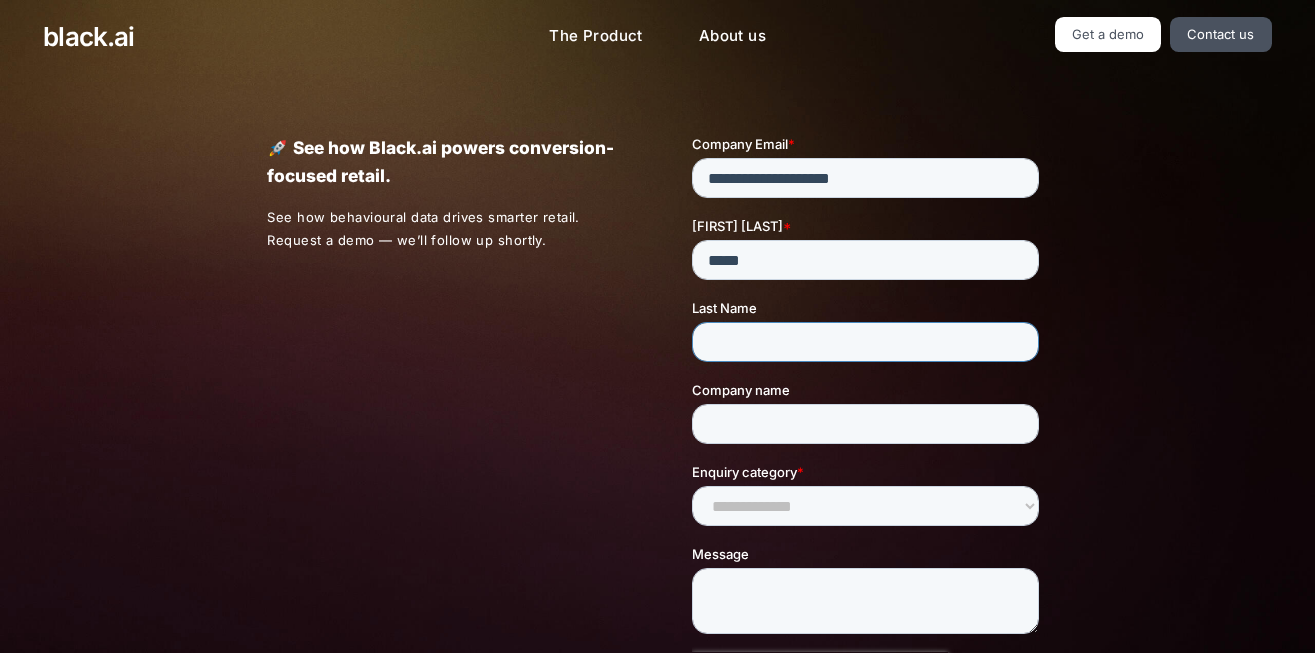 type on "*********" 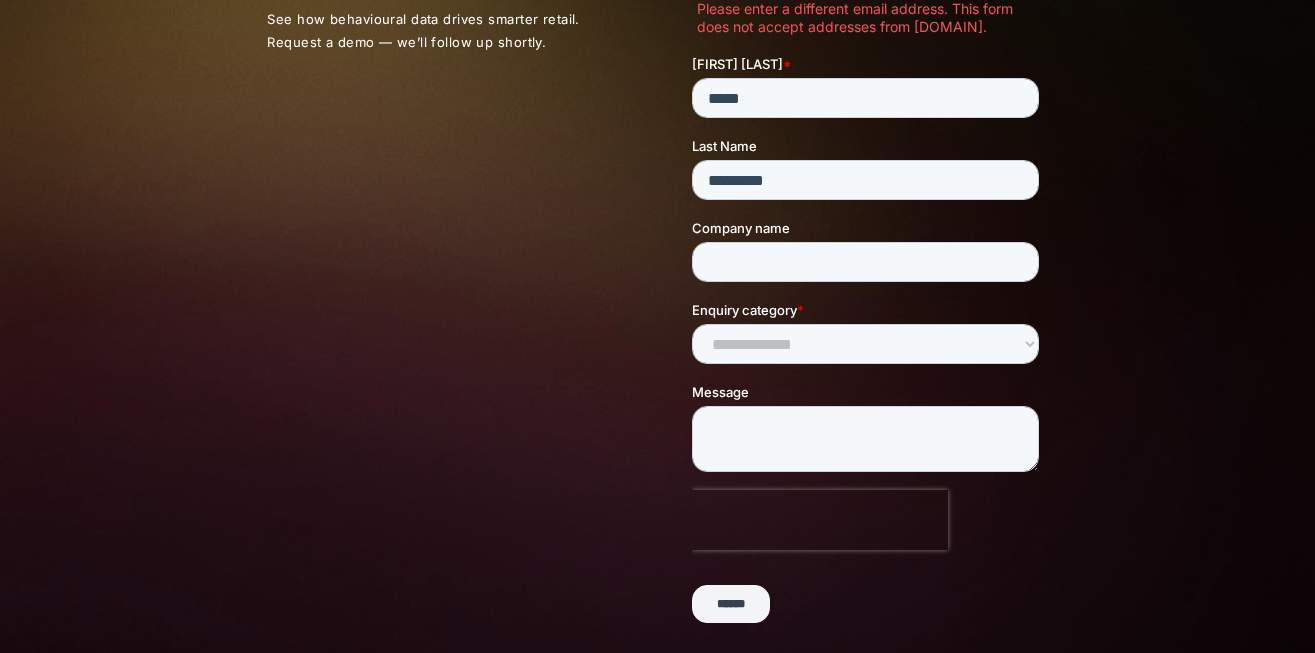 scroll, scrollTop: 200, scrollLeft: 0, axis: vertical 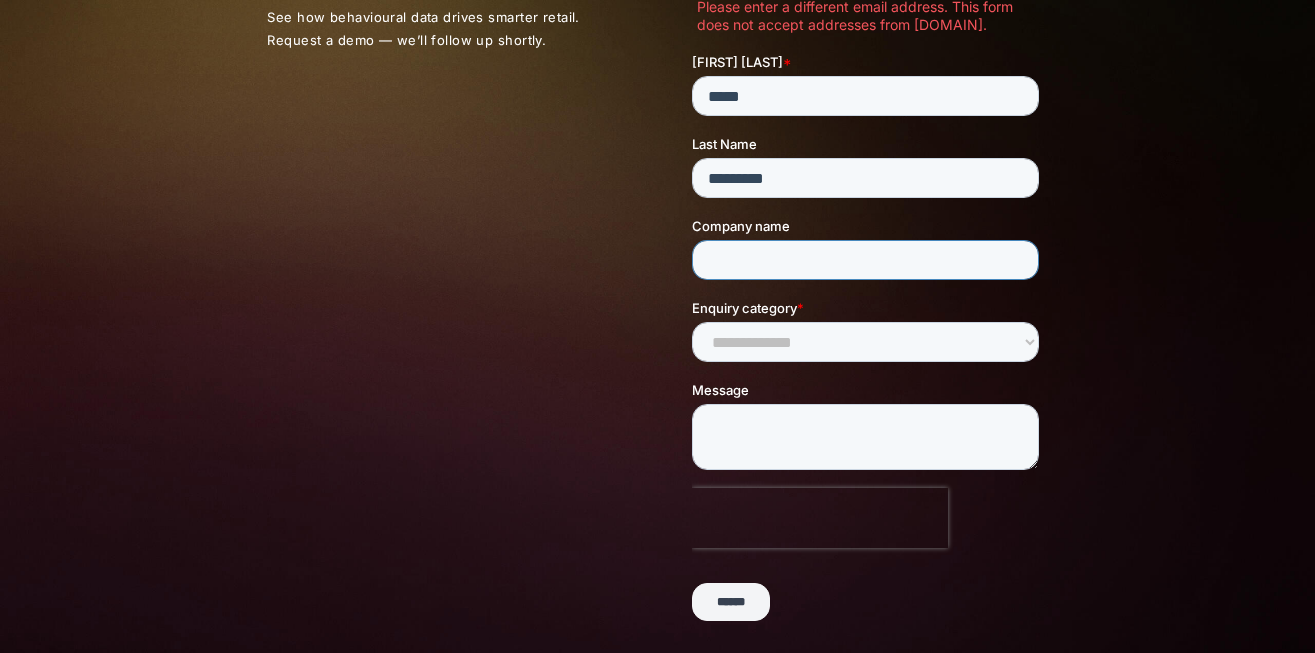 click on "Company name" at bounding box center (865, 261) 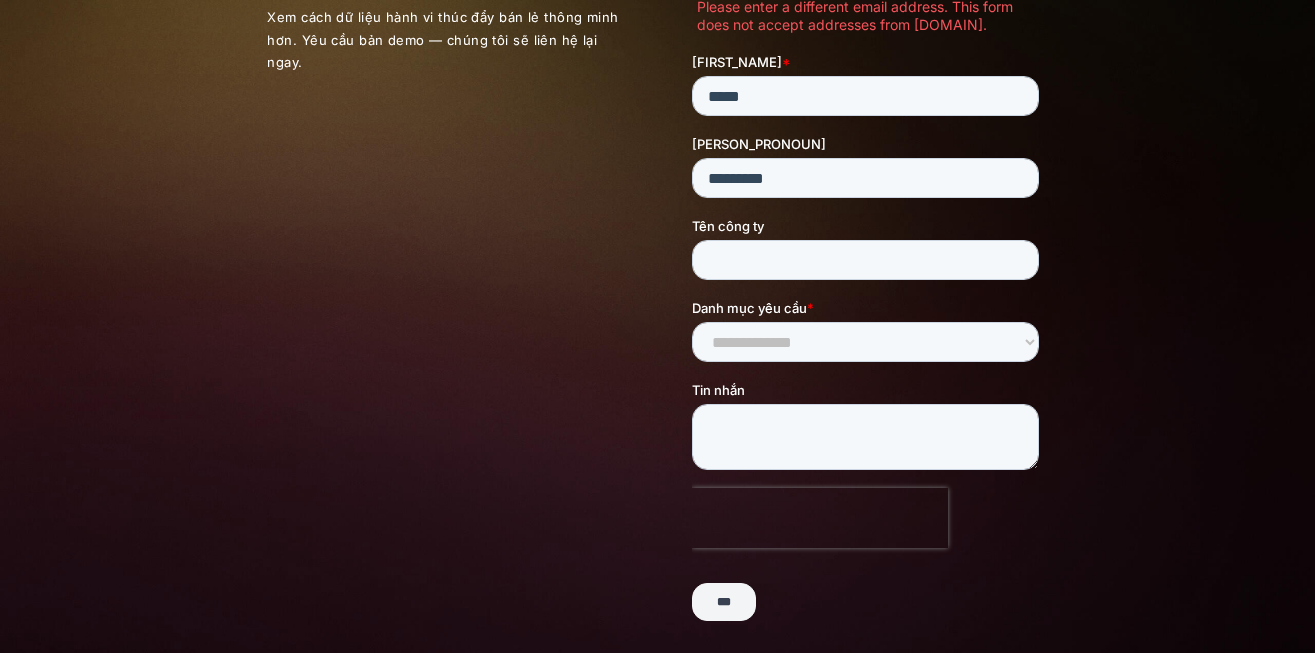 click on "🚀 See how [COMPANY_NAME] powers conversion-focused retail. See how behavioral data drives smarter retail. Request a demo — we’ll be in touch shortly." at bounding box center [657, 295] 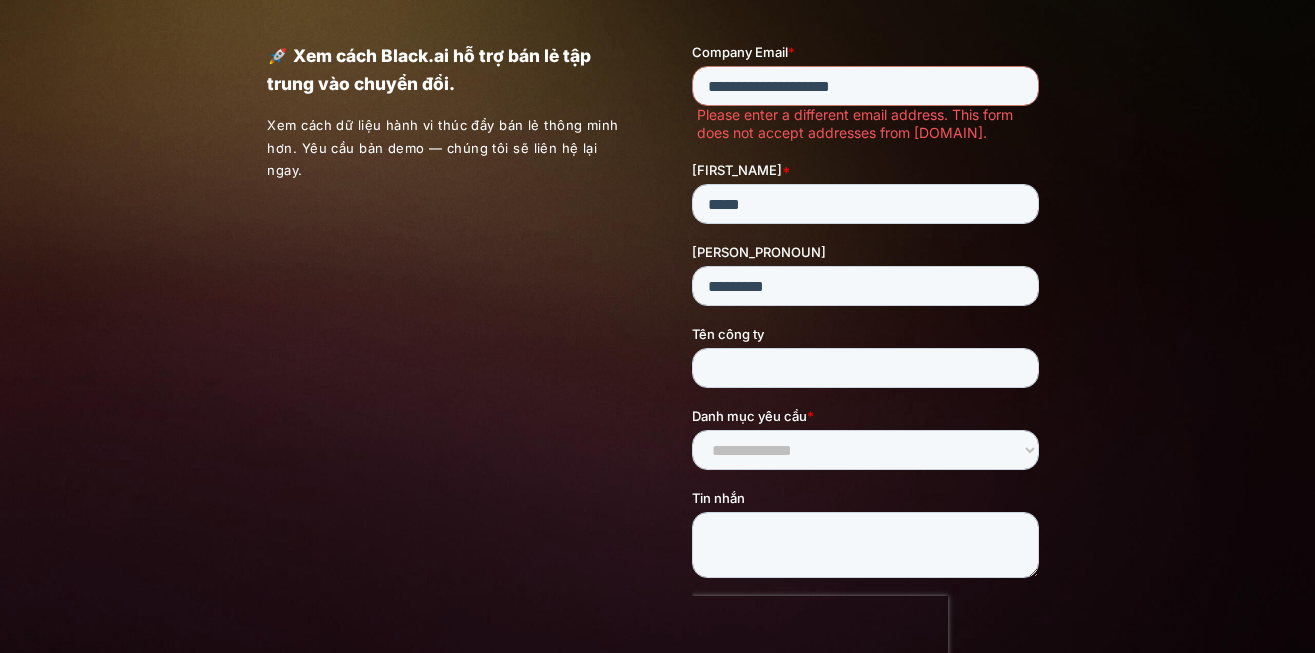 scroll, scrollTop: 0, scrollLeft: 0, axis: both 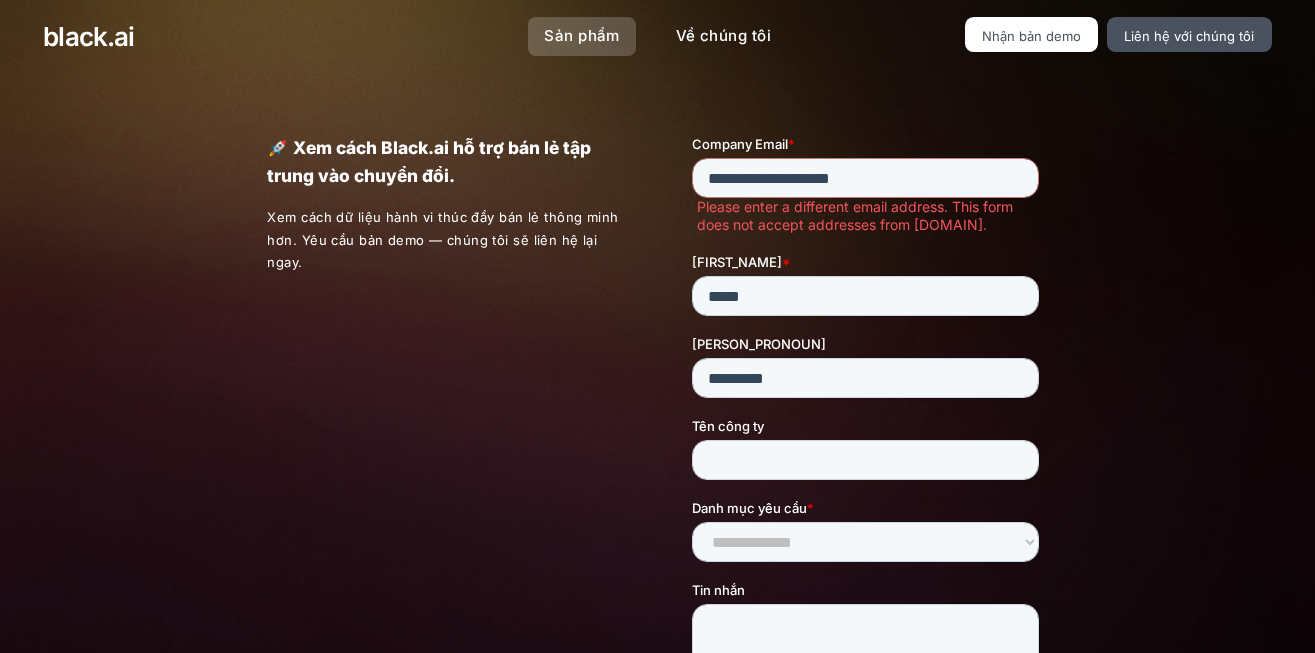 click on "Sản phẩm" at bounding box center [581, 35] 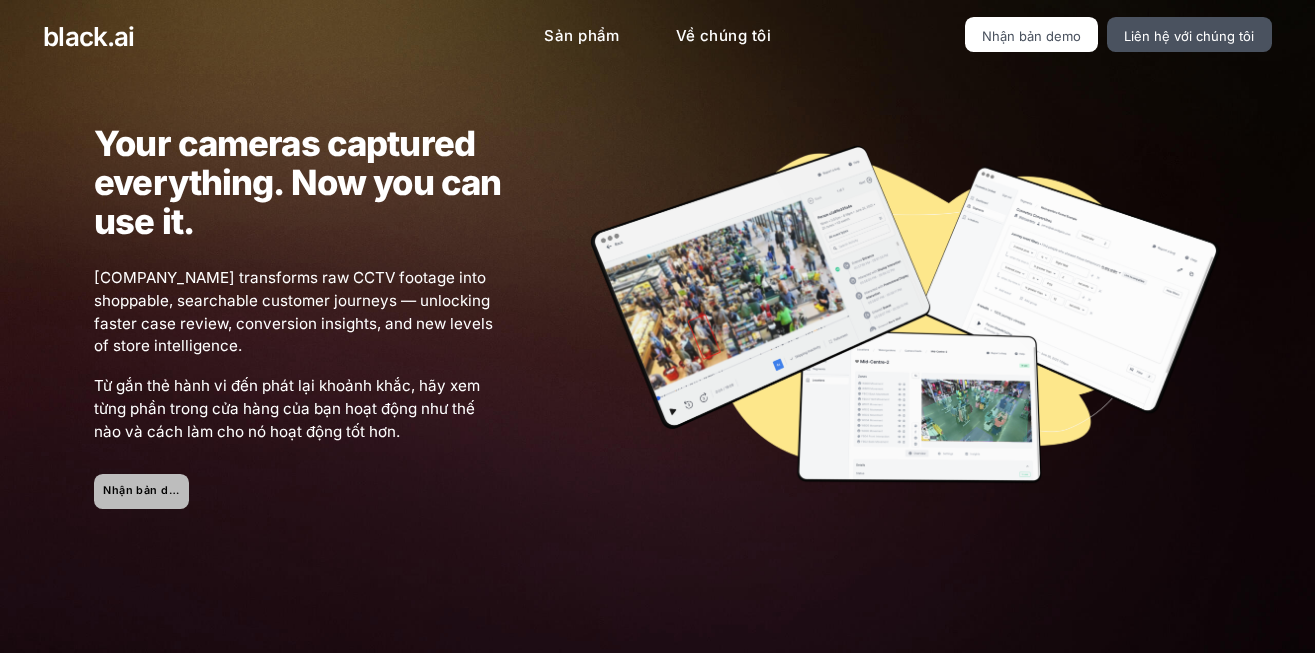 click on "Nhận bản demo" at bounding box center [148, 490] 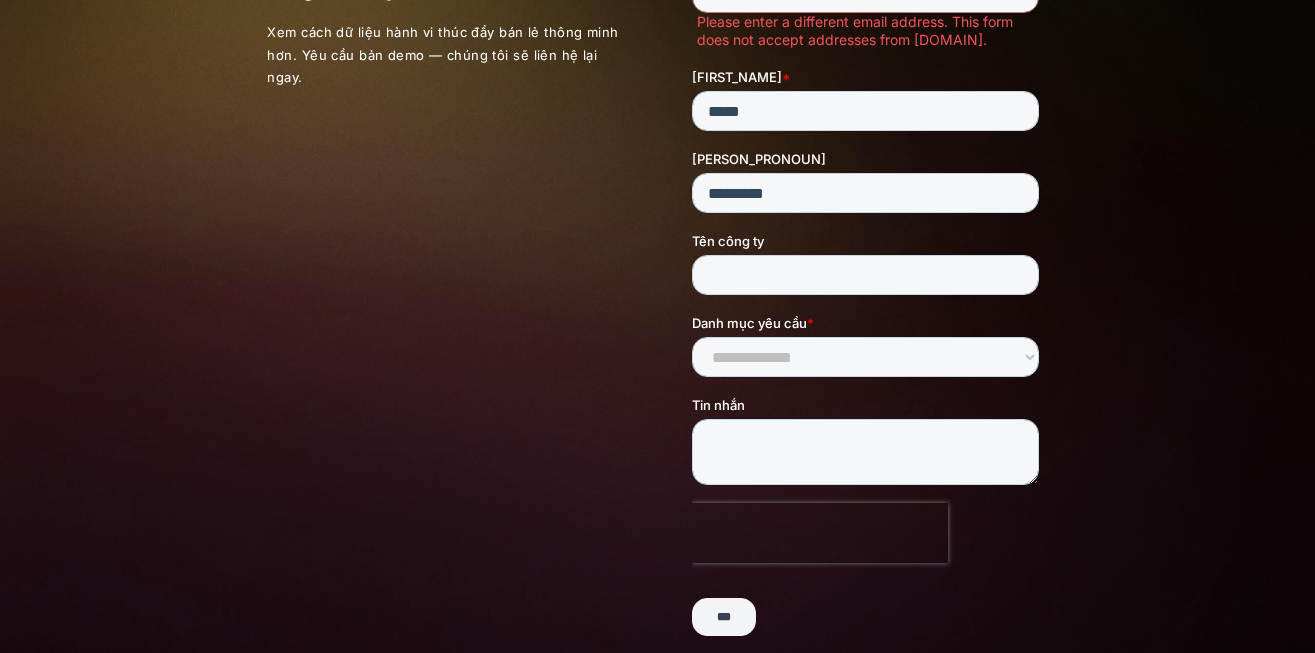 scroll, scrollTop: 200, scrollLeft: 0, axis: vertical 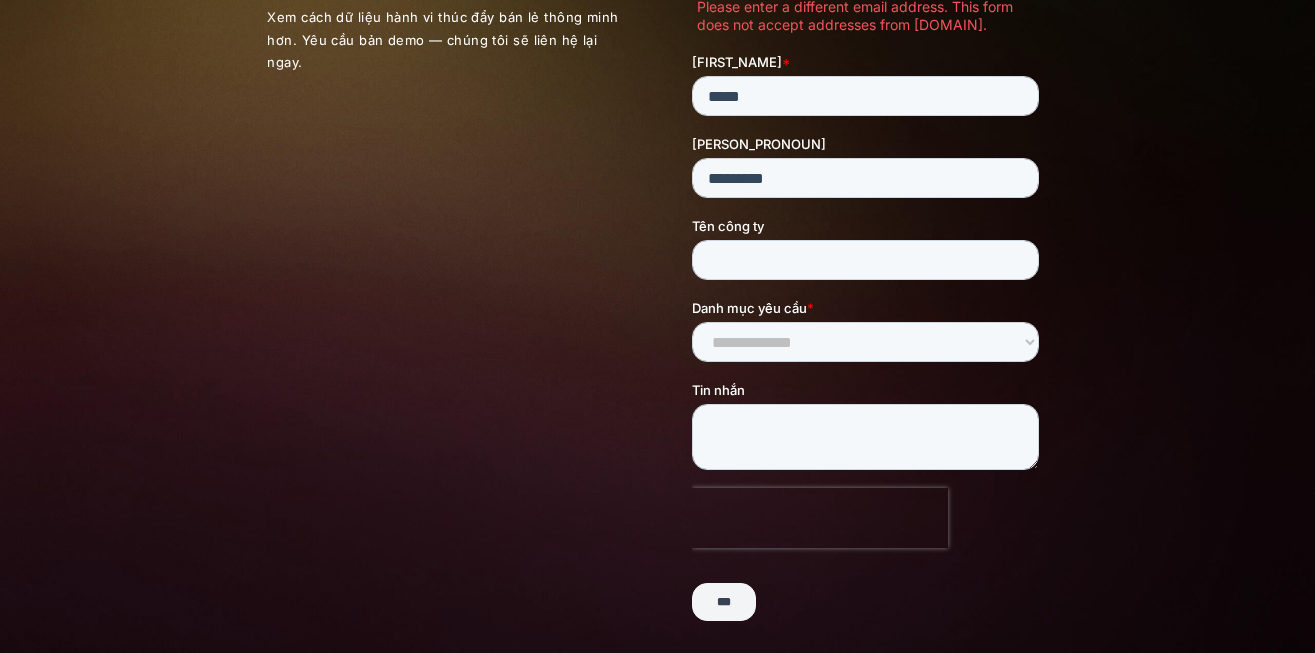 click at bounding box center (835, 295) 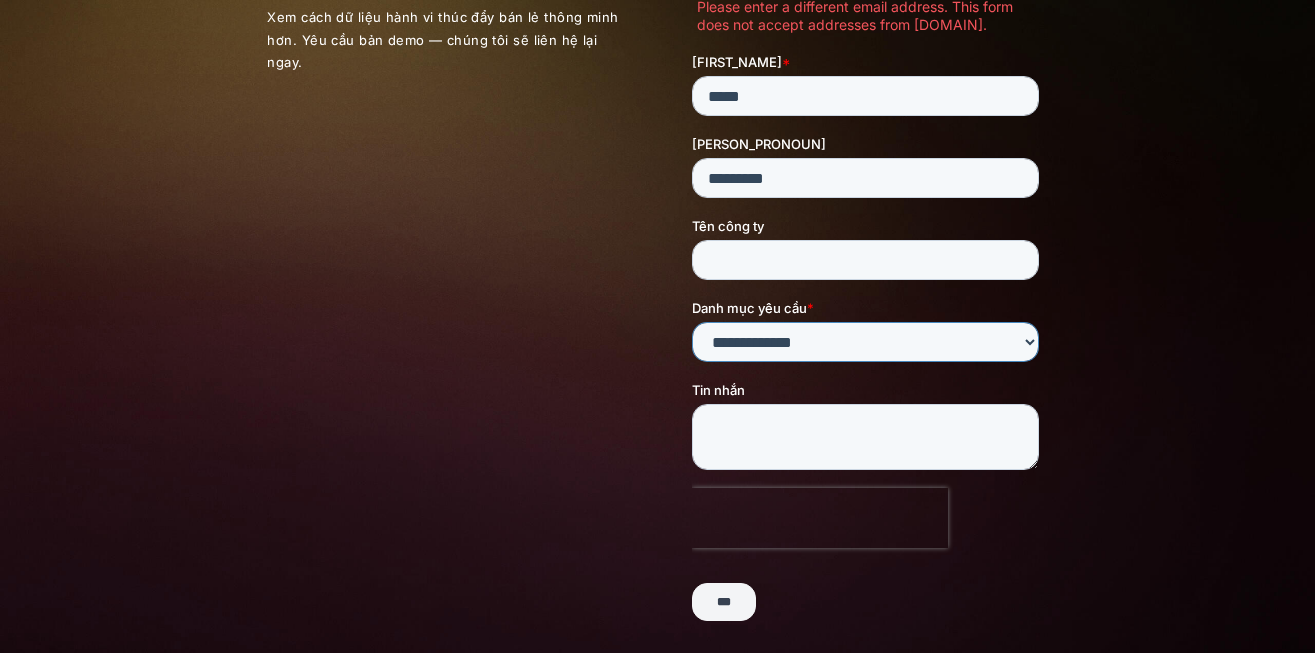 click on "**********" at bounding box center (865, 343) 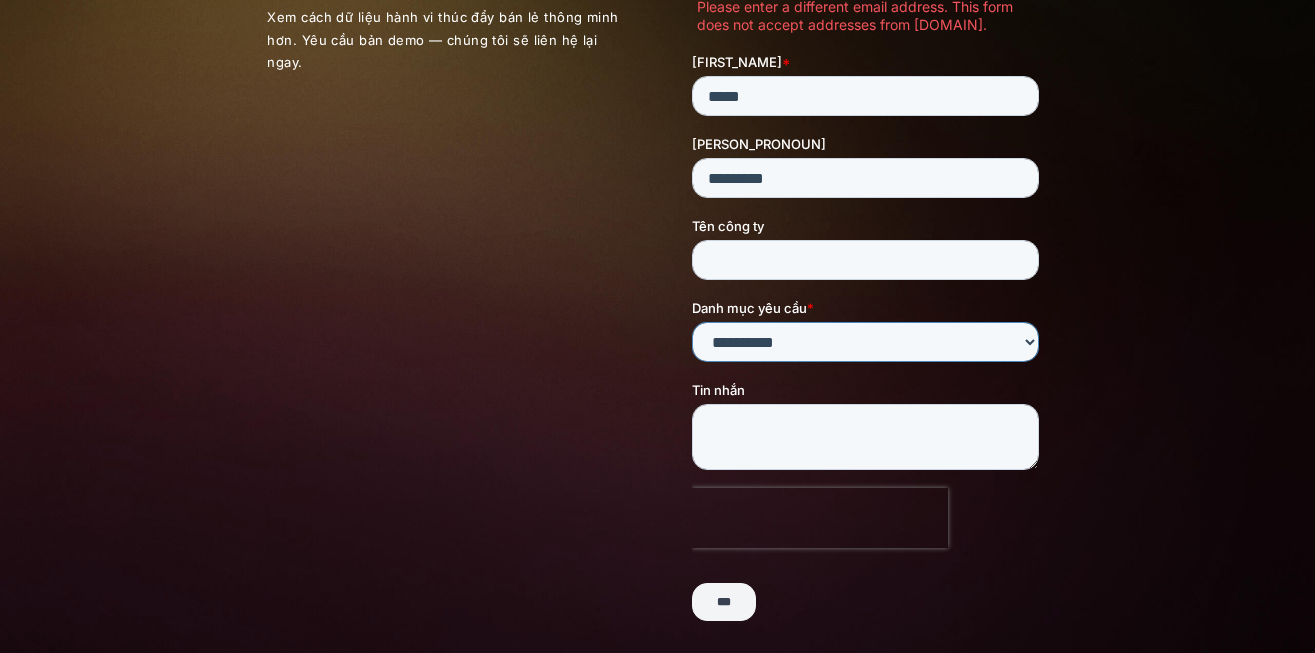 click on "**********" at bounding box center [865, 343] 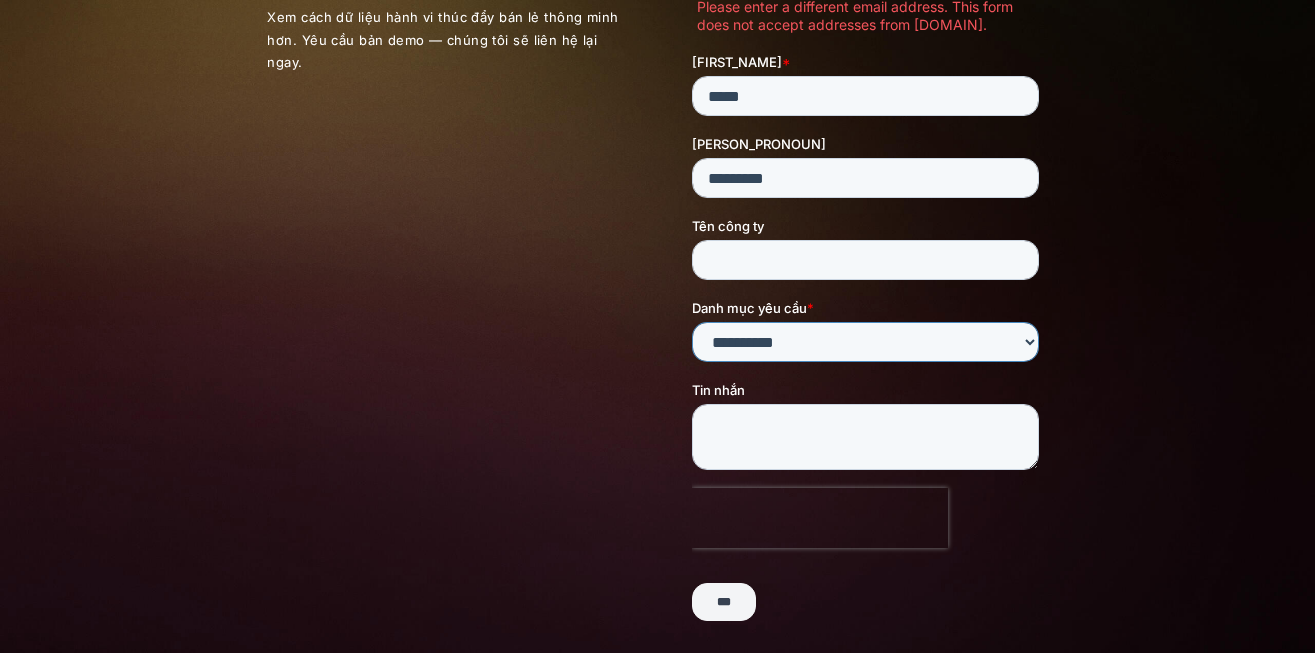 scroll, scrollTop: 300, scrollLeft: 0, axis: vertical 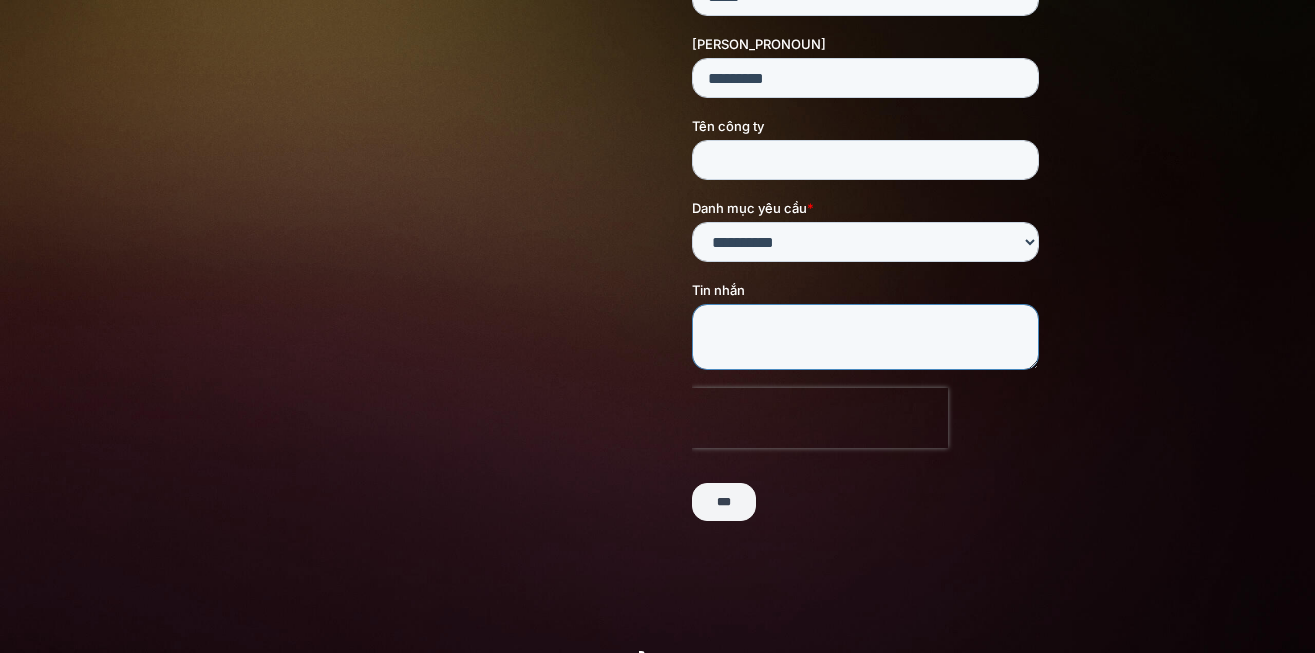 click on "Tin nhắn" at bounding box center [865, 338] 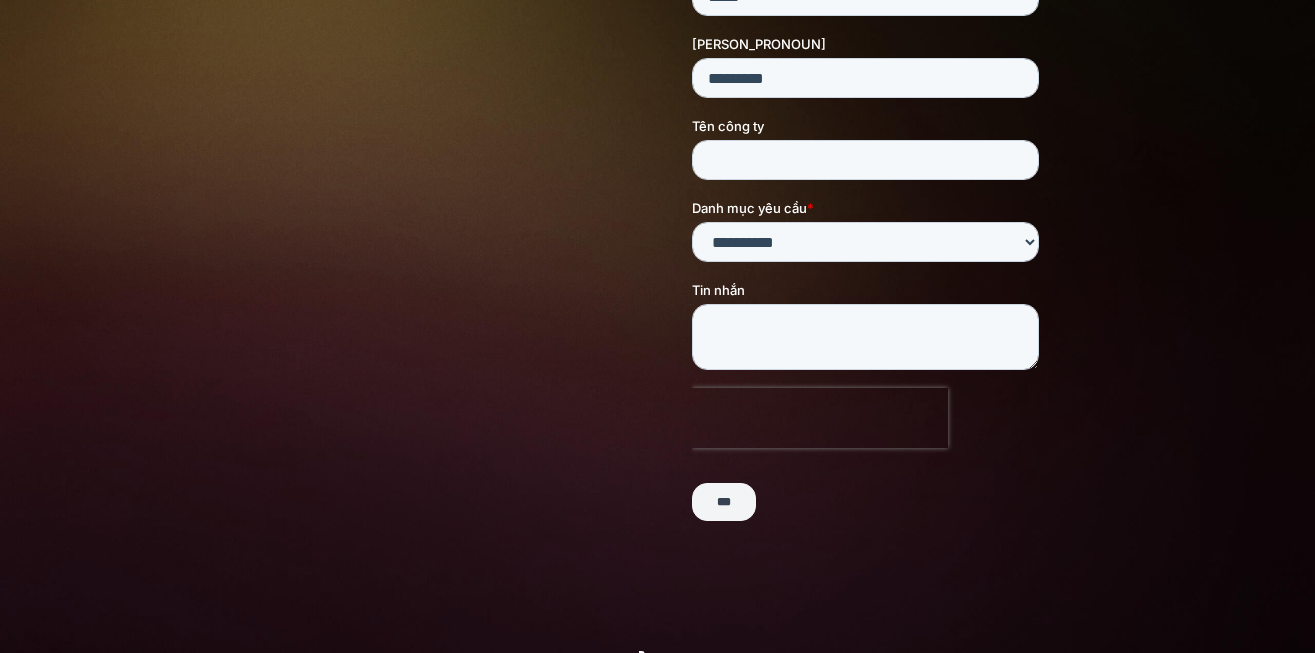 click on "***" at bounding box center (724, 503) 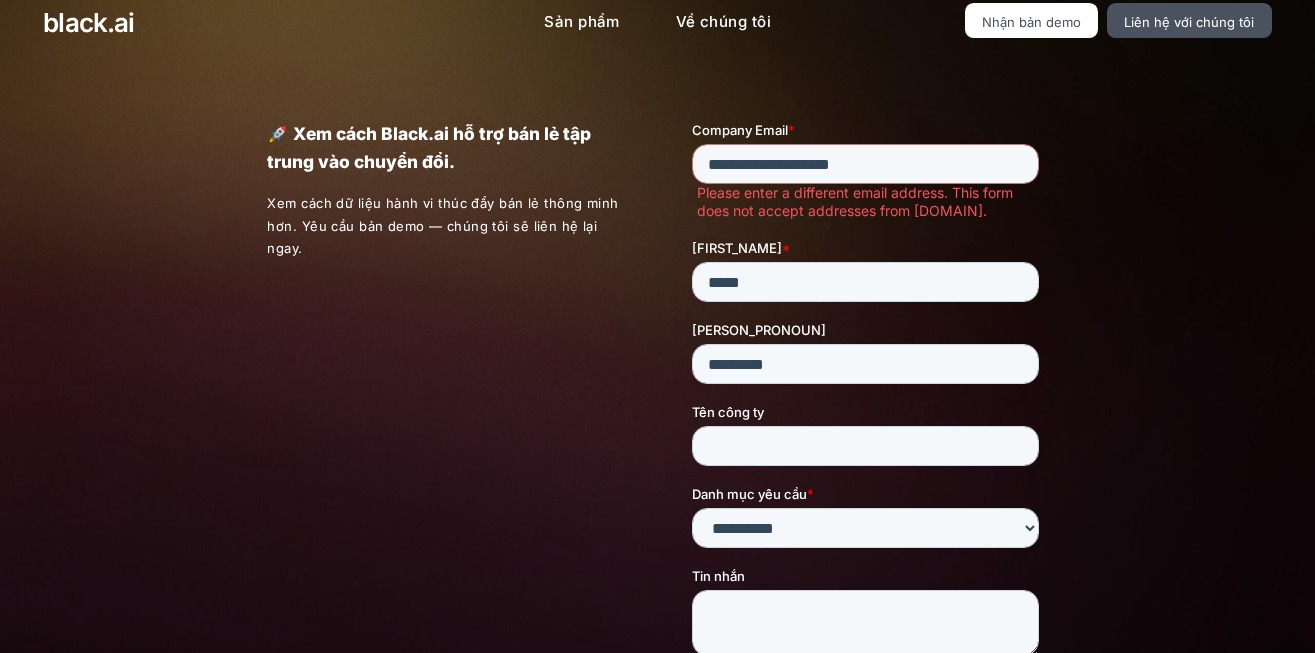 scroll, scrollTop: 0, scrollLeft: 0, axis: both 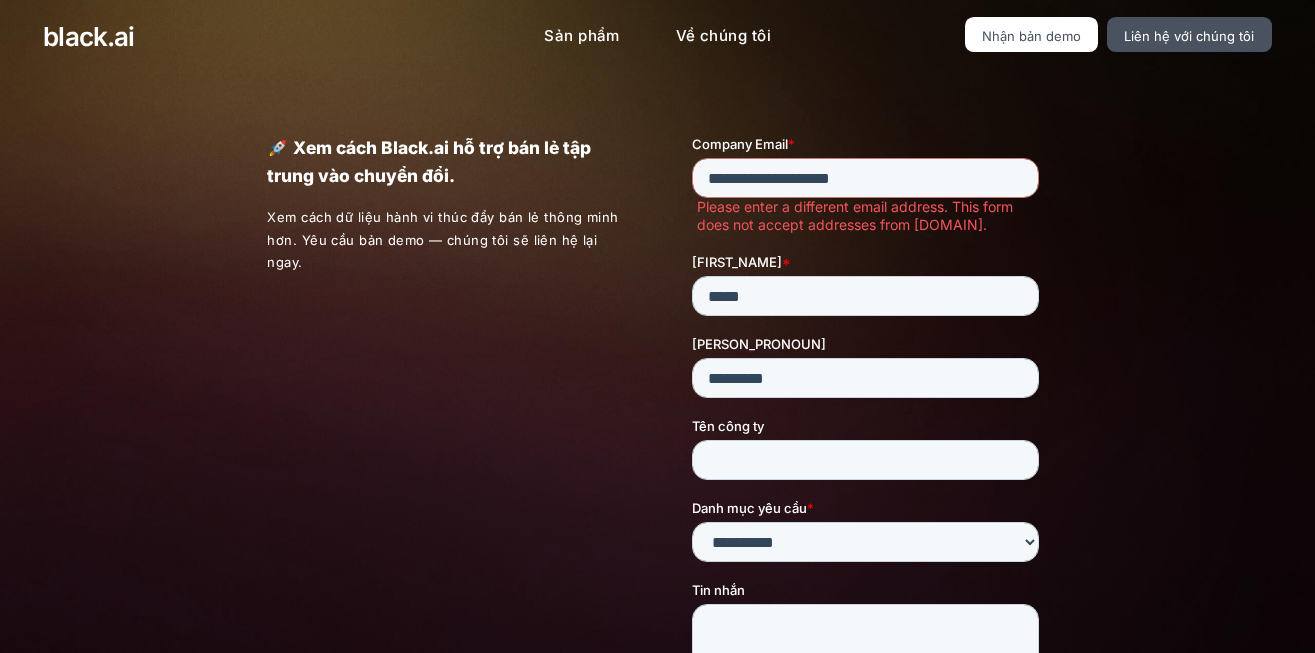 click on "Sản phẩm Về chúng tôi" at bounding box center (657, 36) 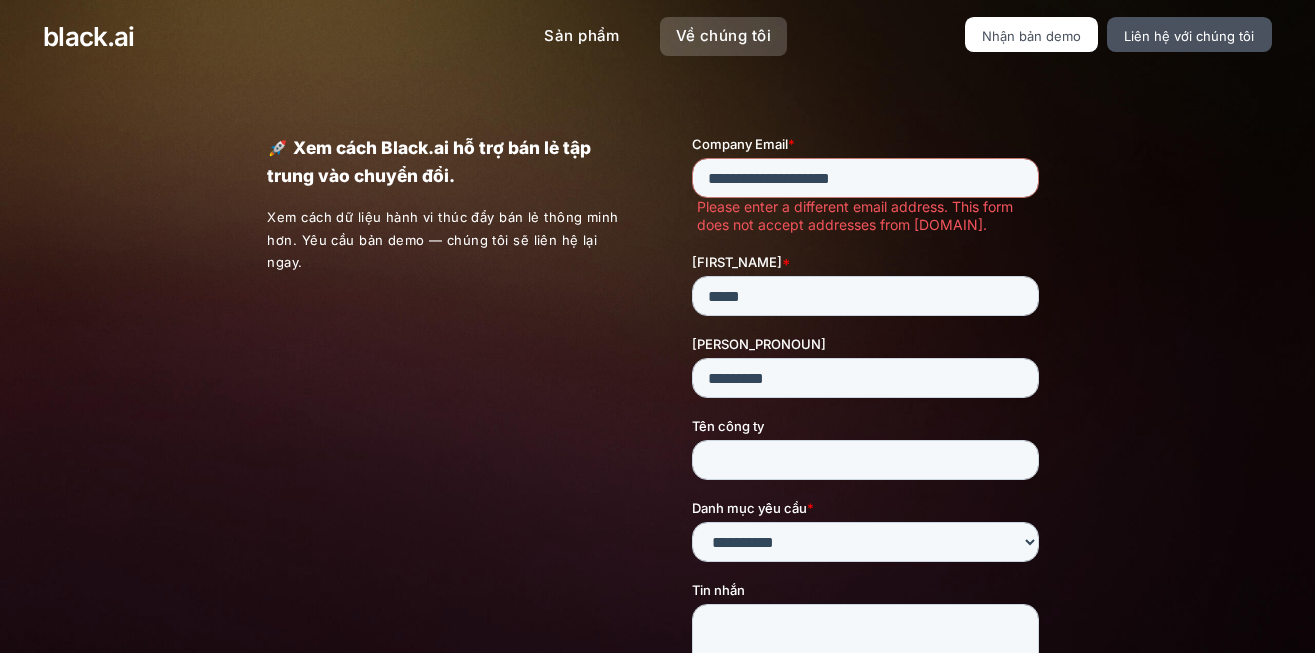 click on "Về chúng tôi" at bounding box center [723, 35] 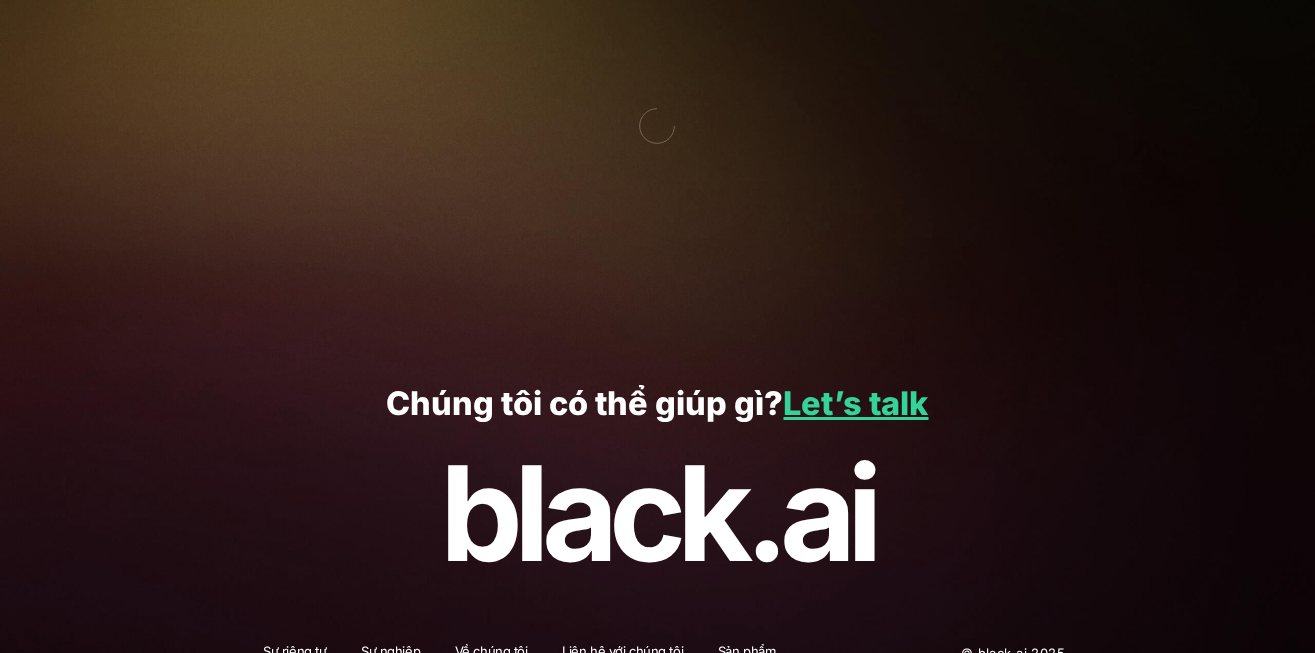scroll, scrollTop: 3864, scrollLeft: 0, axis: vertical 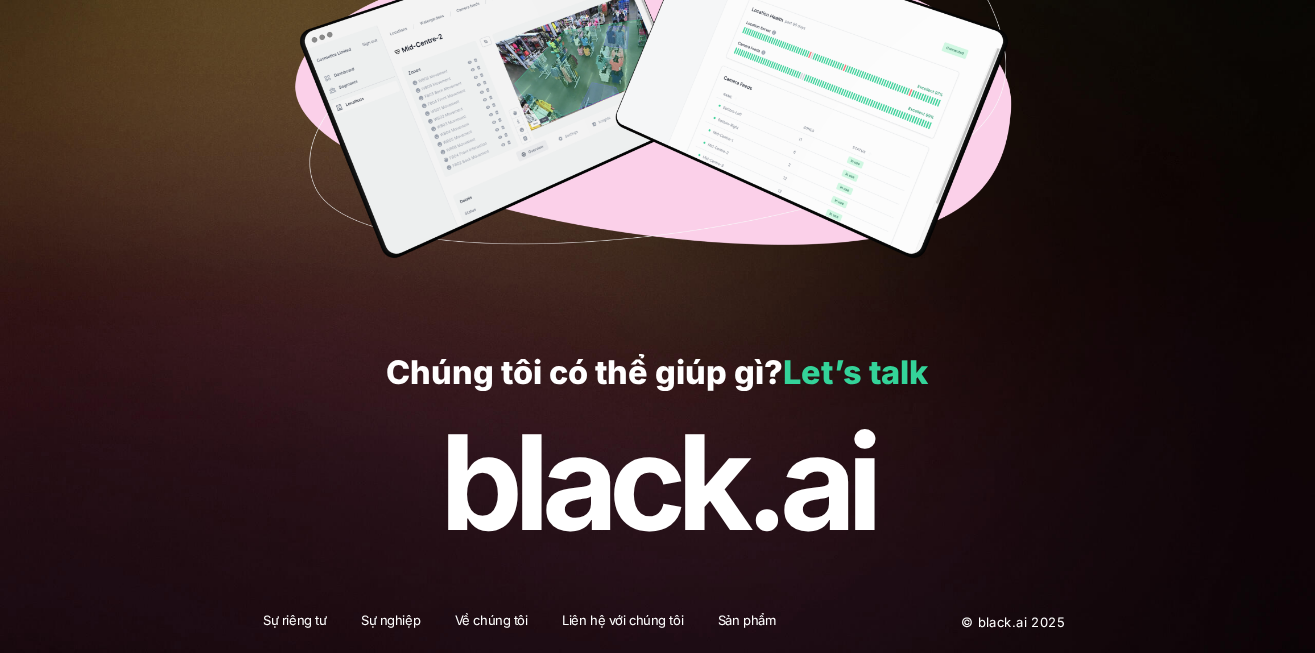 click on "Let’s talk" at bounding box center [855, 372] 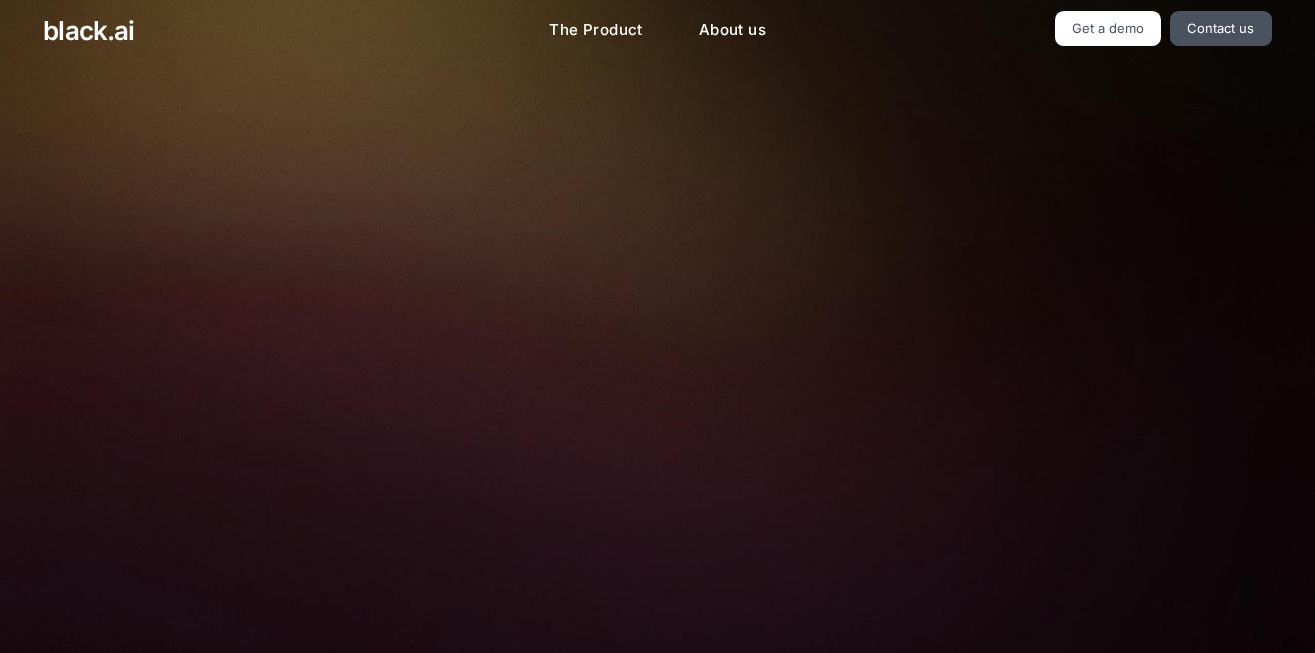 scroll, scrollTop: 295, scrollLeft: 0, axis: vertical 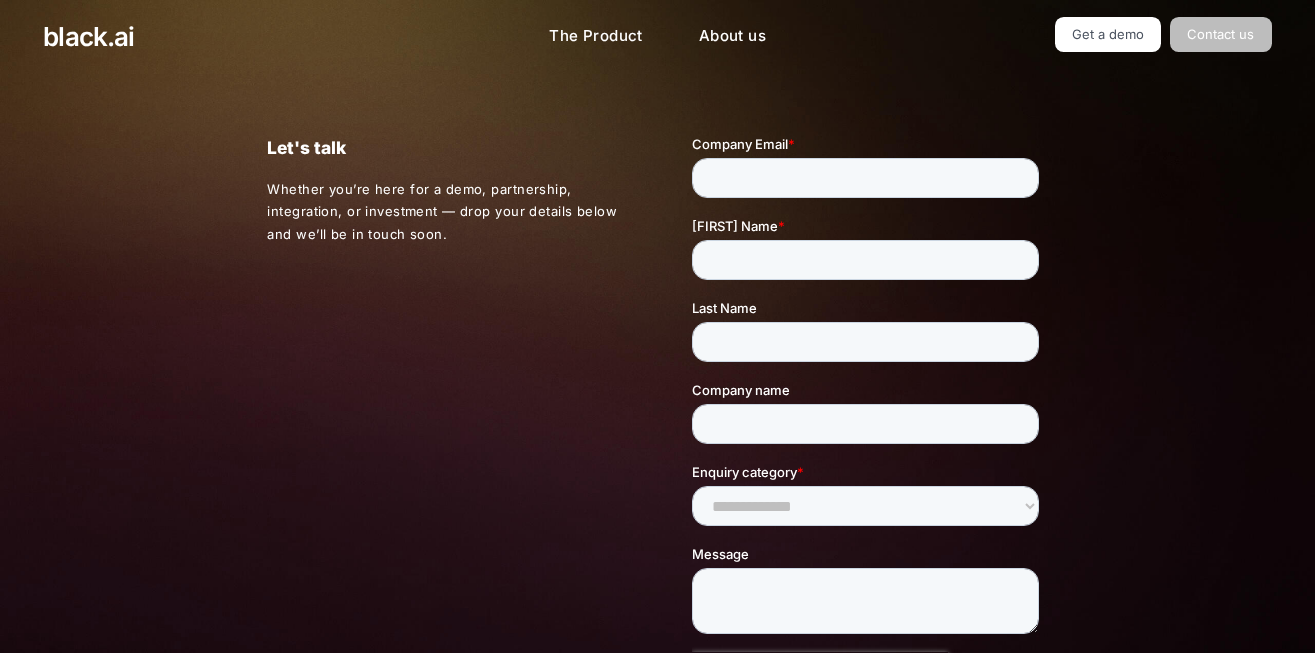 click on "Contact us" at bounding box center [1221, 34] 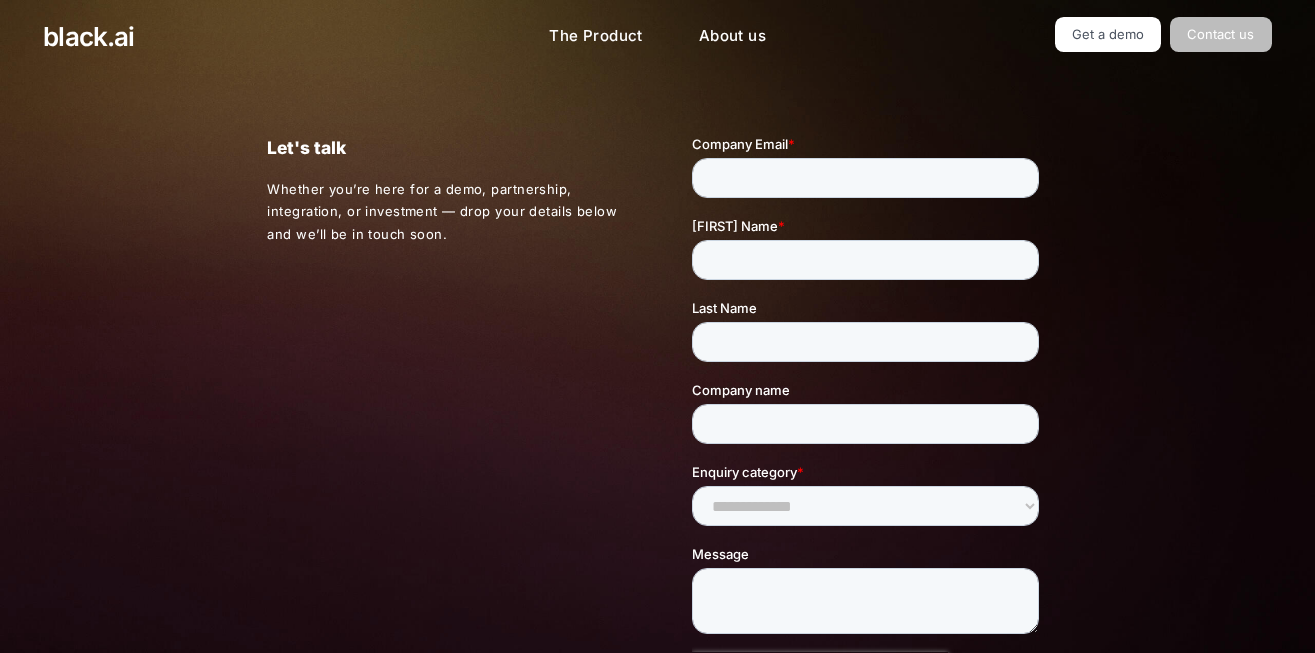 click on "Contact us" at bounding box center (1221, 34) 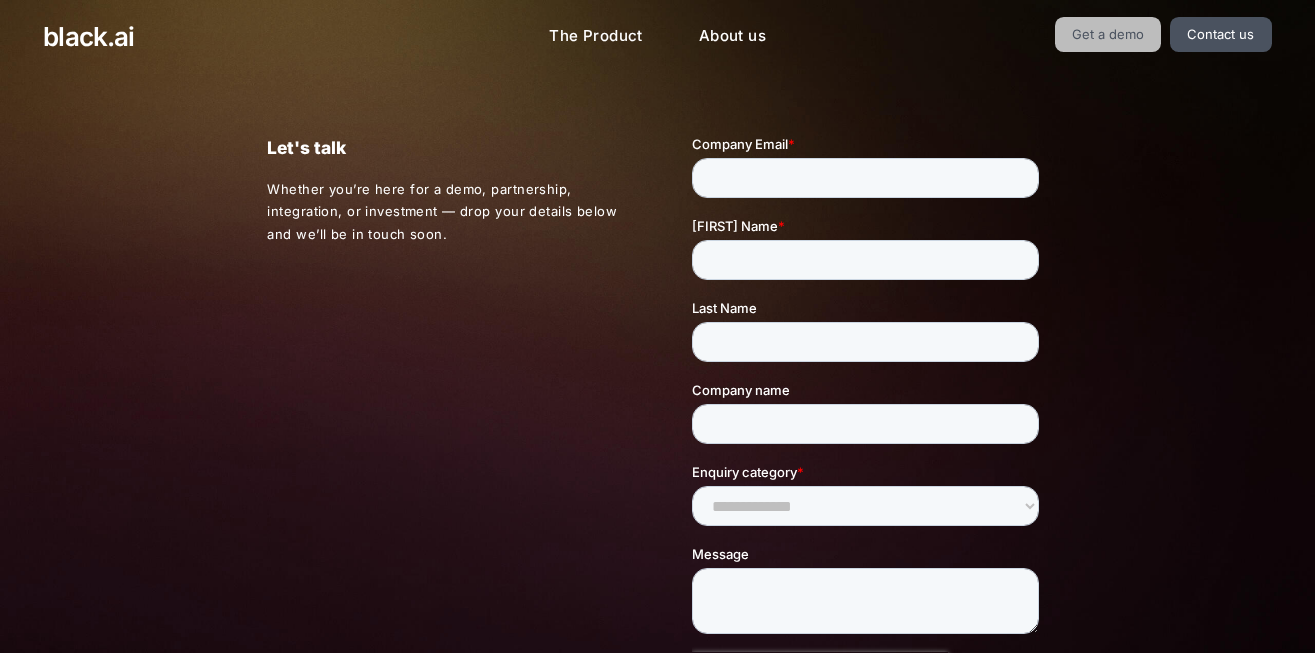 click on "Get a demo" at bounding box center [1108, 34] 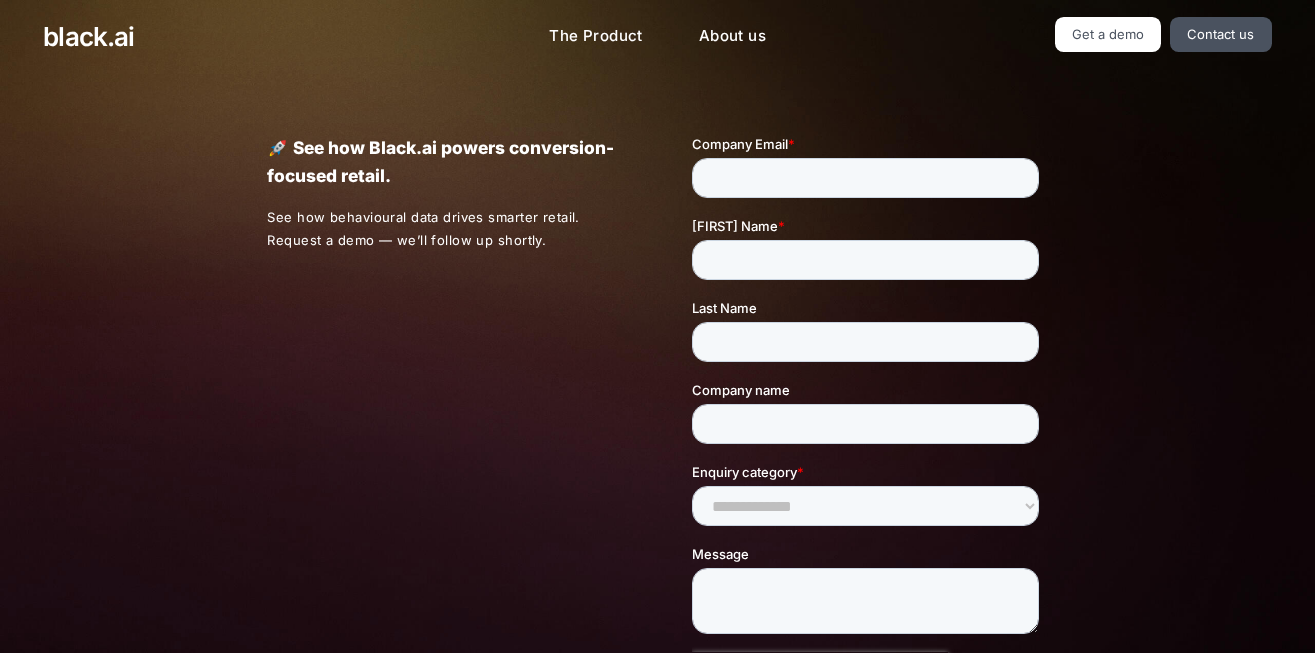 scroll, scrollTop: 0, scrollLeft: 0, axis: both 